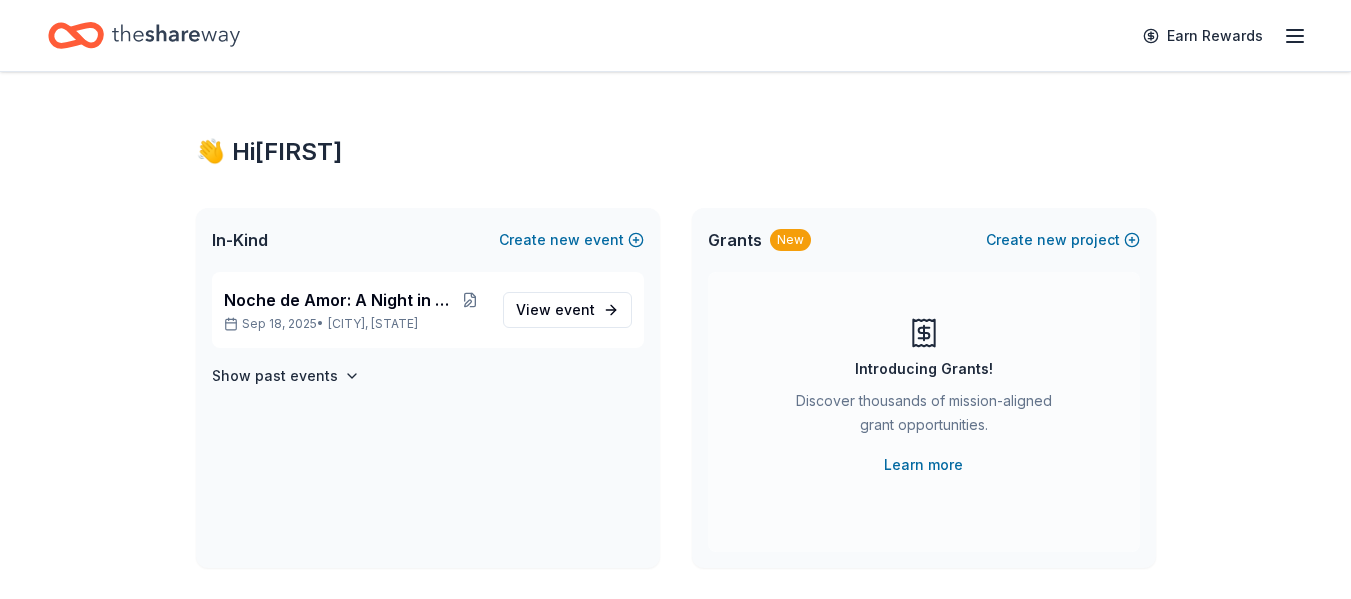 scroll, scrollTop: 0, scrollLeft: 0, axis: both 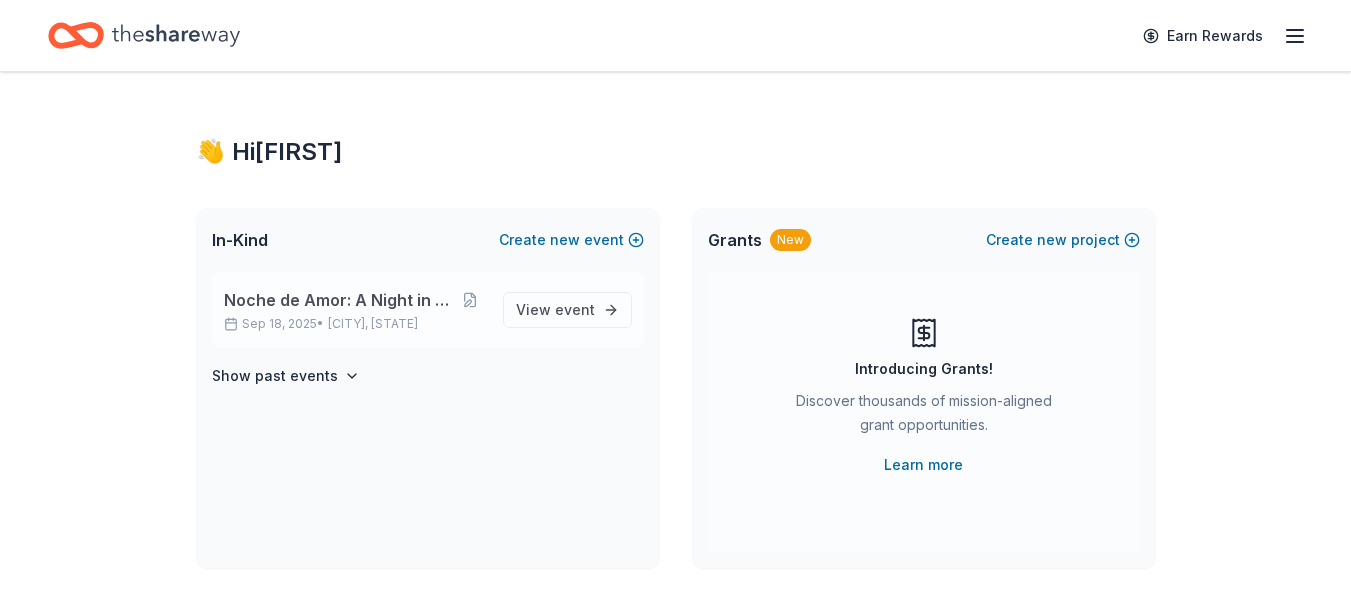 click on "Noche de Amor: A Night in Havana" at bounding box center [338, 300] 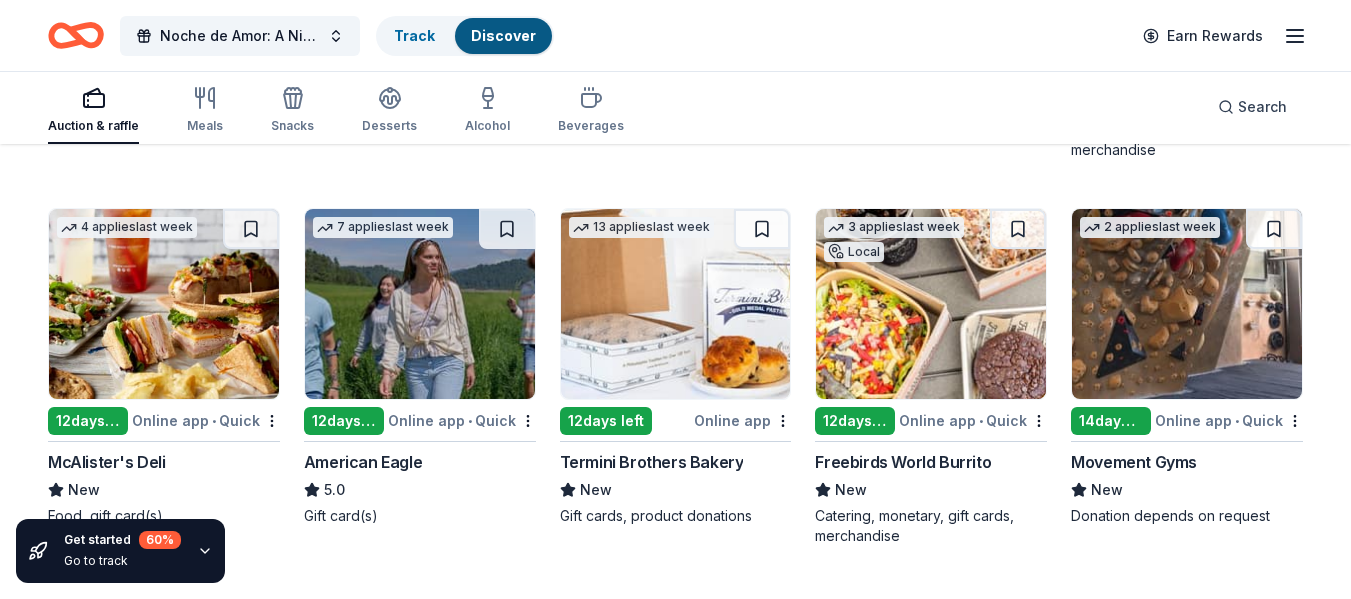 scroll, scrollTop: 2114, scrollLeft: 0, axis: vertical 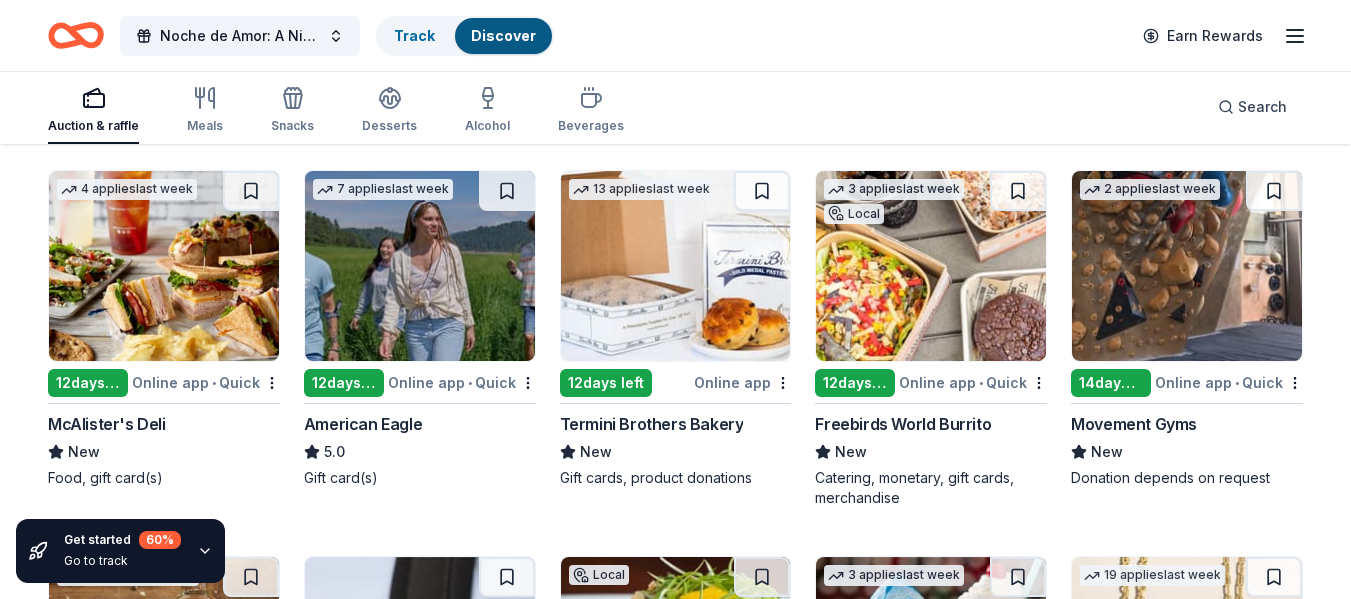 click on "Termini Brothers Bakery" at bounding box center (652, 424) 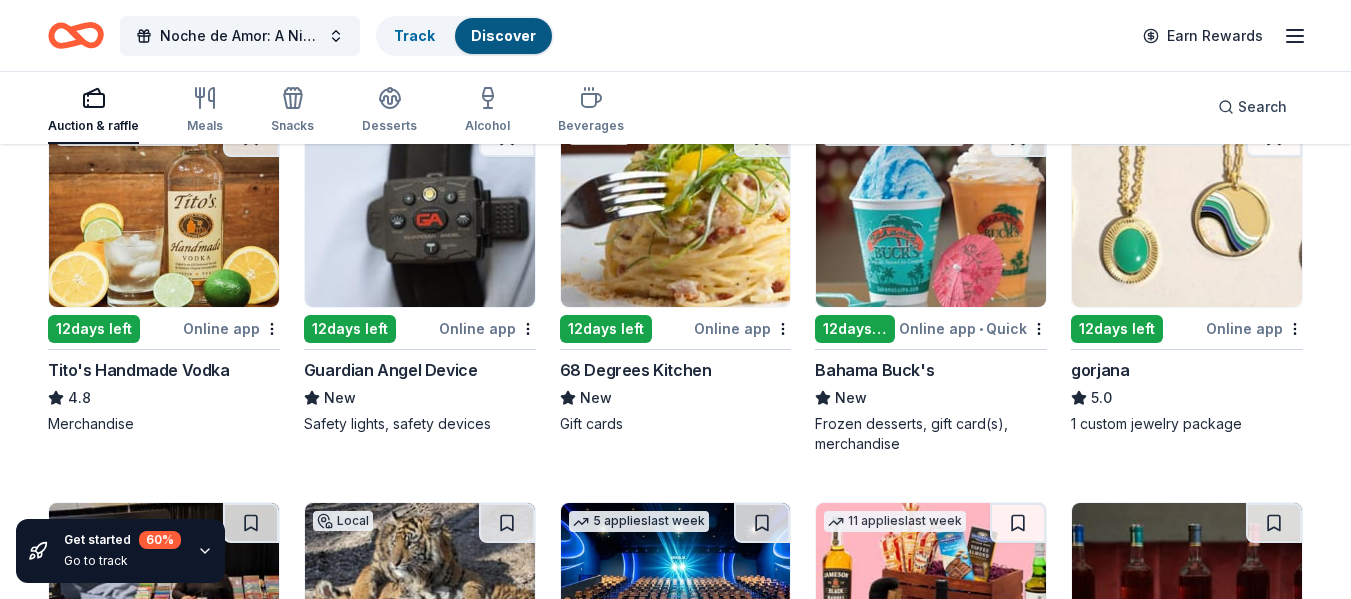 scroll, scrollTop: 2588, scrollLeft: 0, axis: vertical 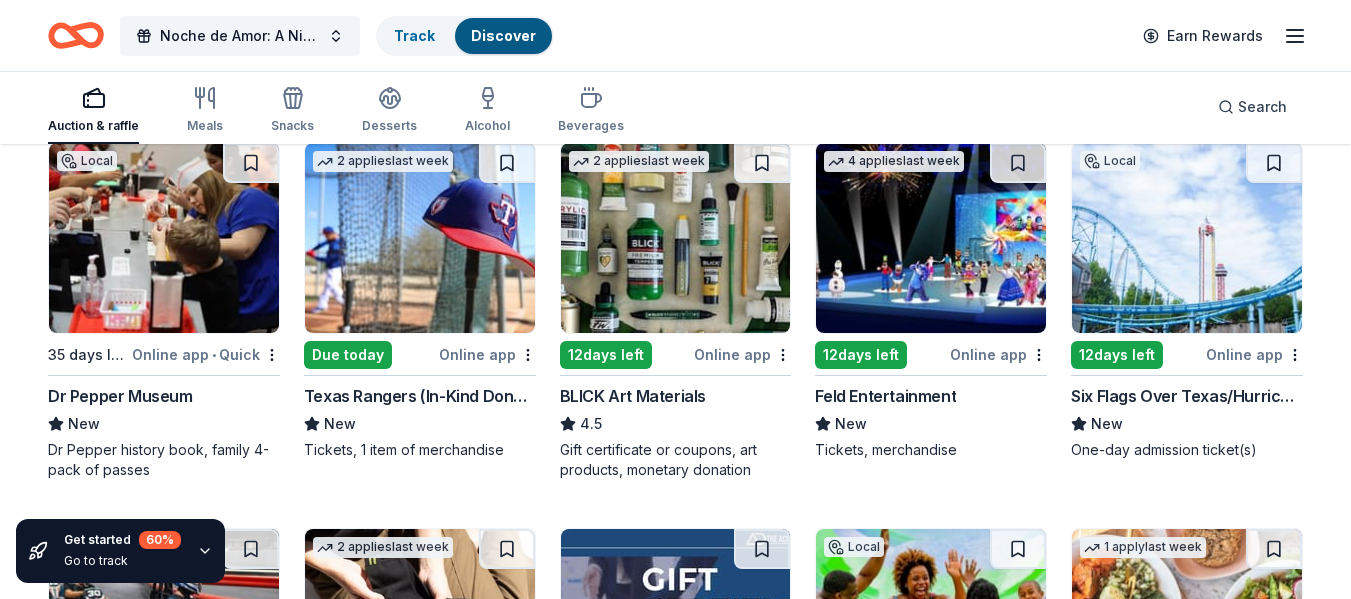 click on "Six Flags Over Texas/Hurricane Harbor (Arlington)" at bounding box center (1187, 396) 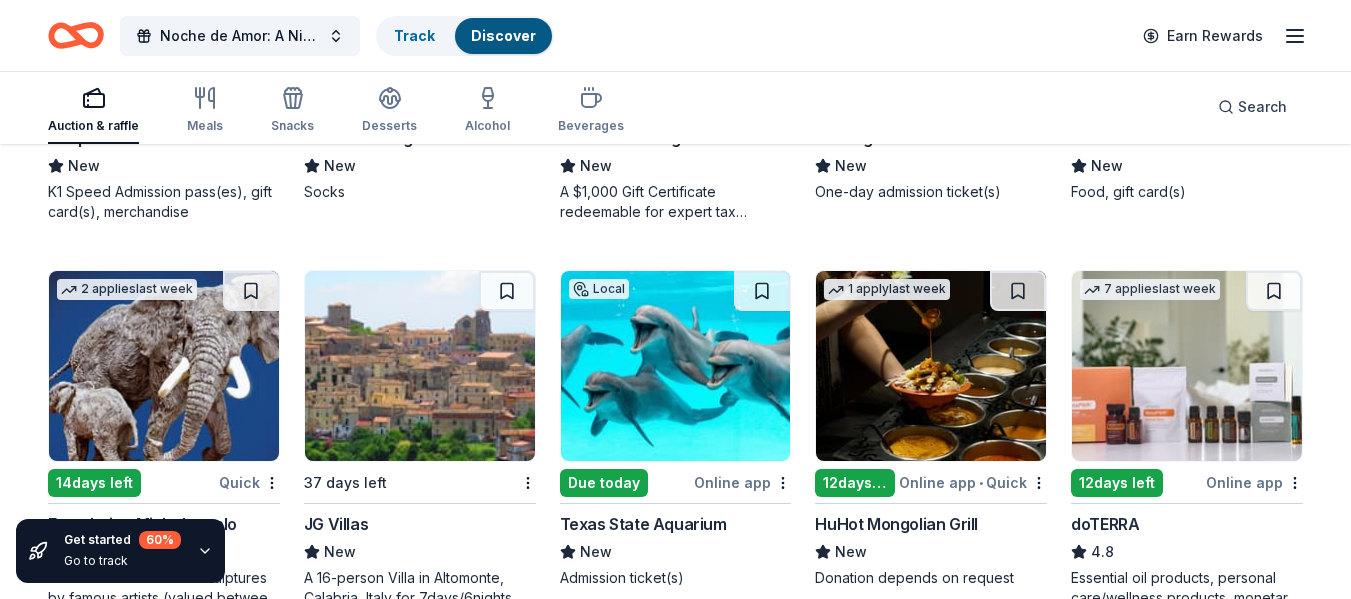 scroll, scrollTop: 4019, scrollLeft: 0, axis: vertical 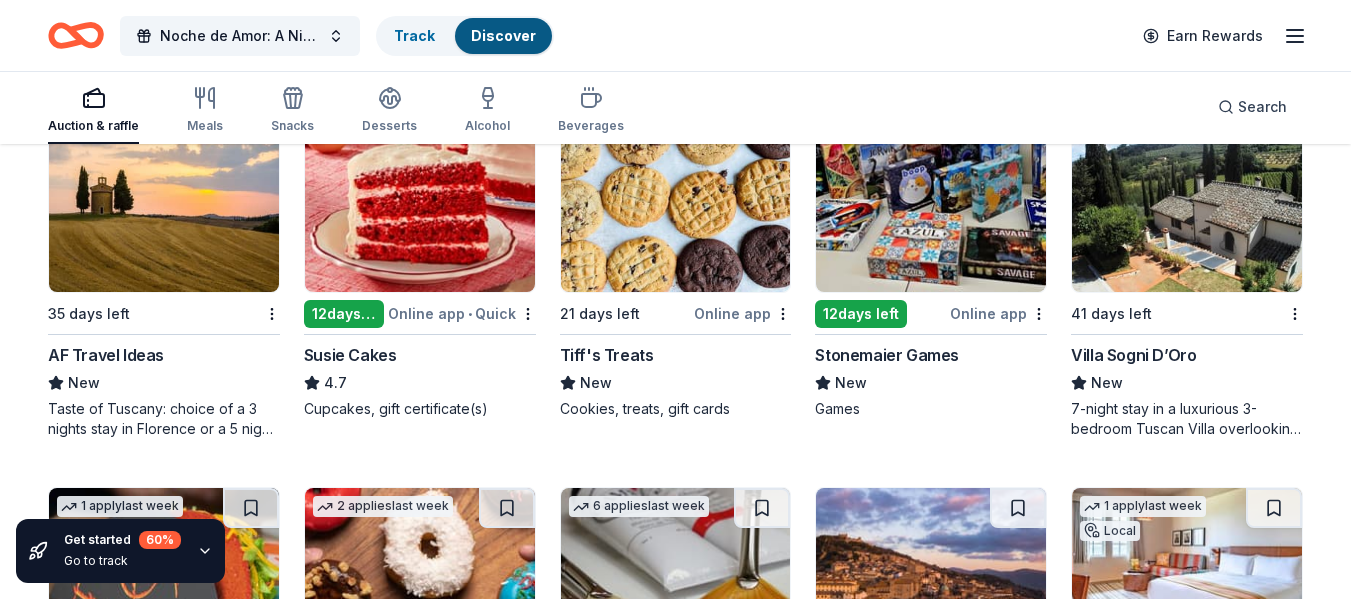 click on "21 days left" at bounding box center [625, 313] 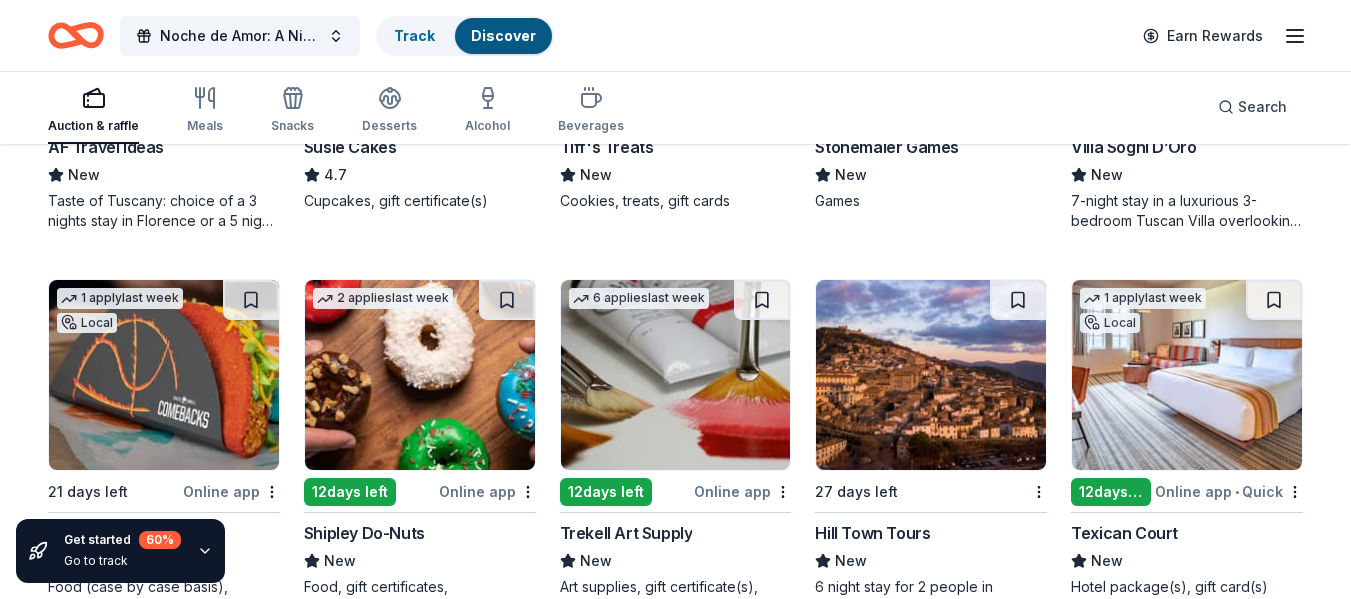 scroll, scrollTop: 4825, scrollLeft: 0, axis: vertical 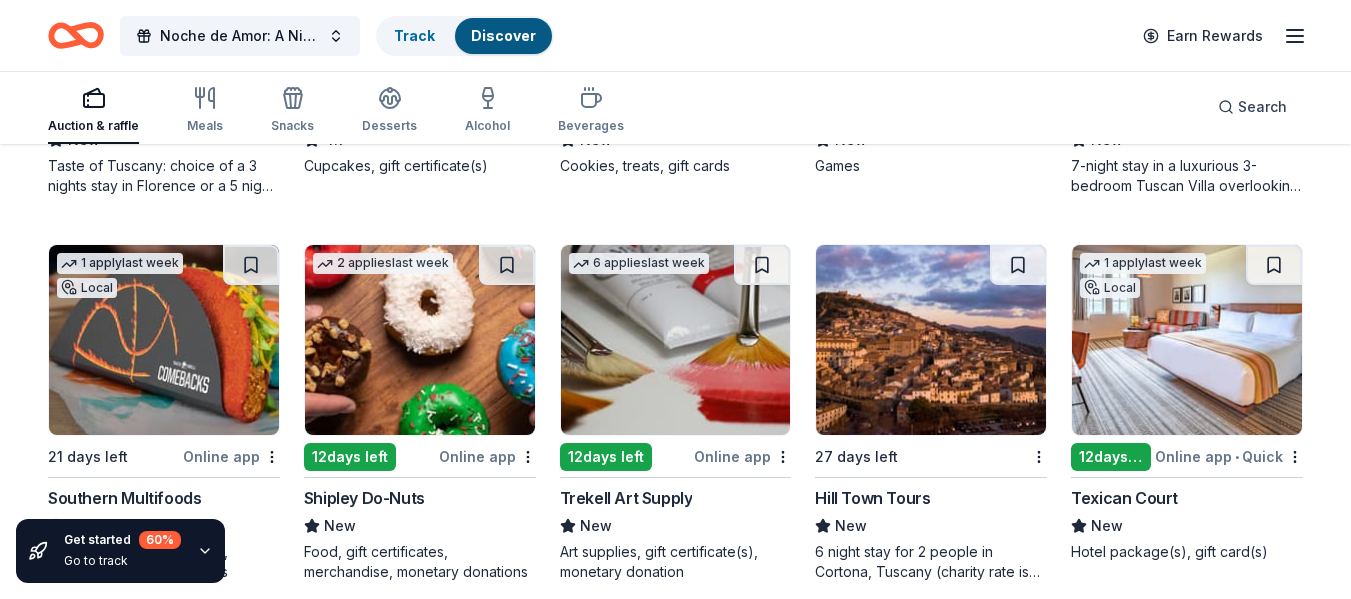 click on "Texican Court" at bounding box center [1124, 498] 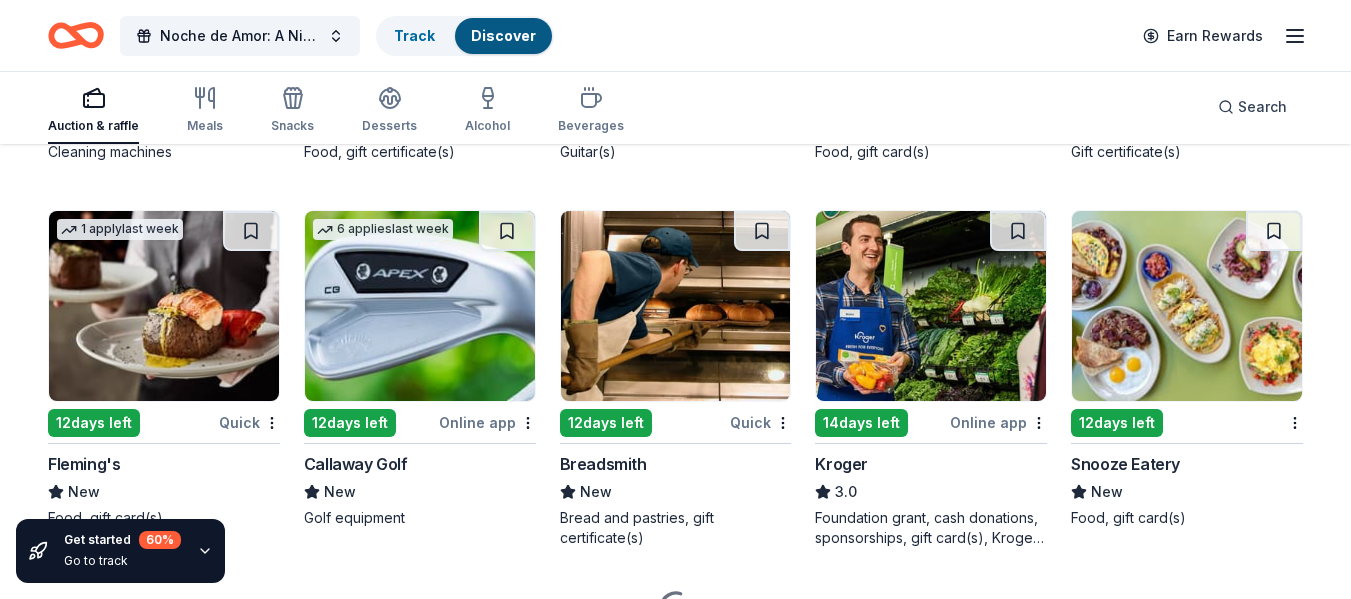 scroll, scrollTop: 8996, scrollLeft: 0, axis: vertical 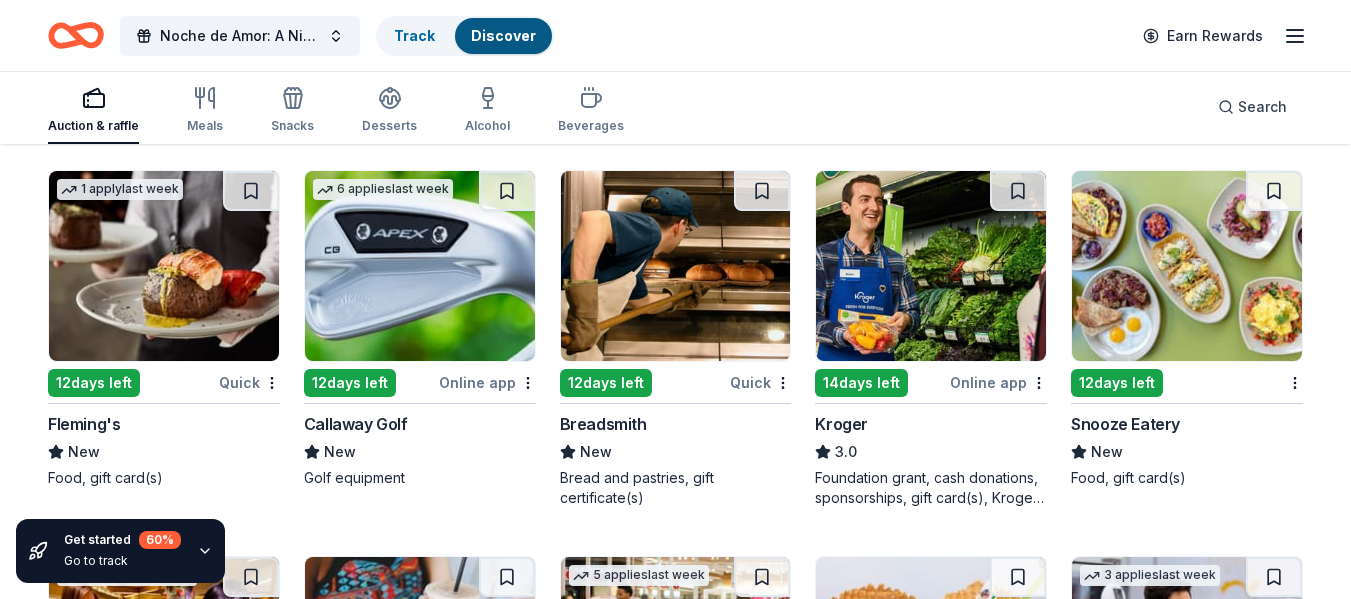 click on "Breadsmith" at bounding box center (603, 424) 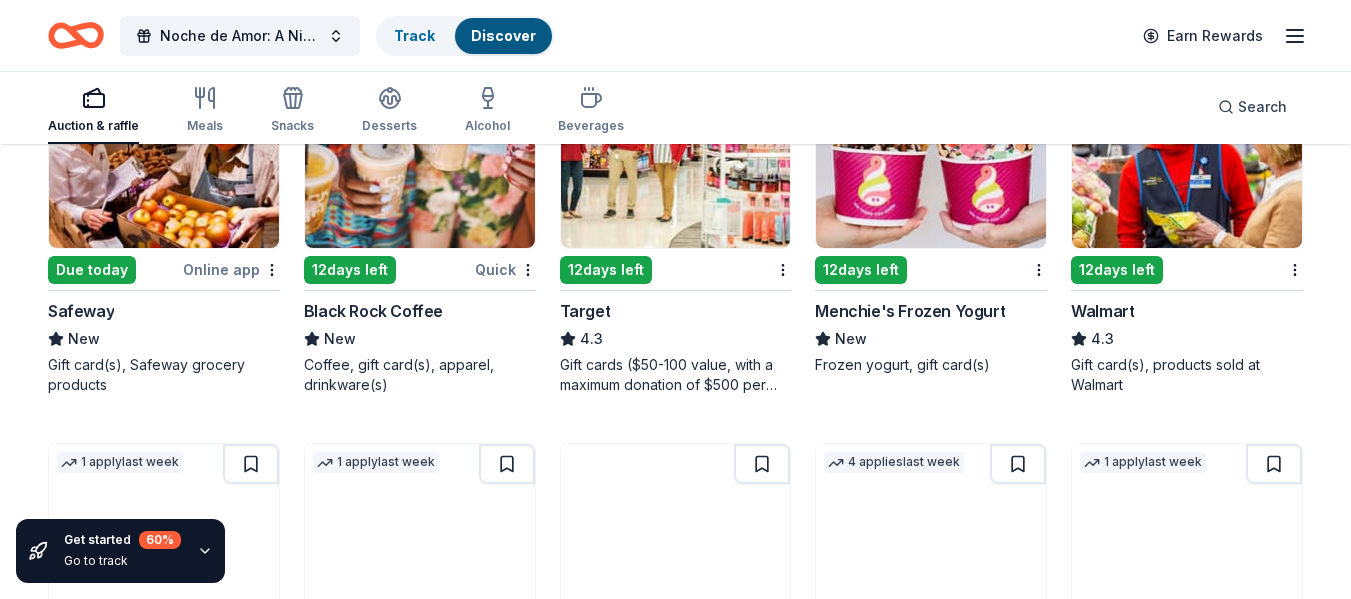 scroll, scrollTop: 9513, scrollLeft: 0, axis: vertical 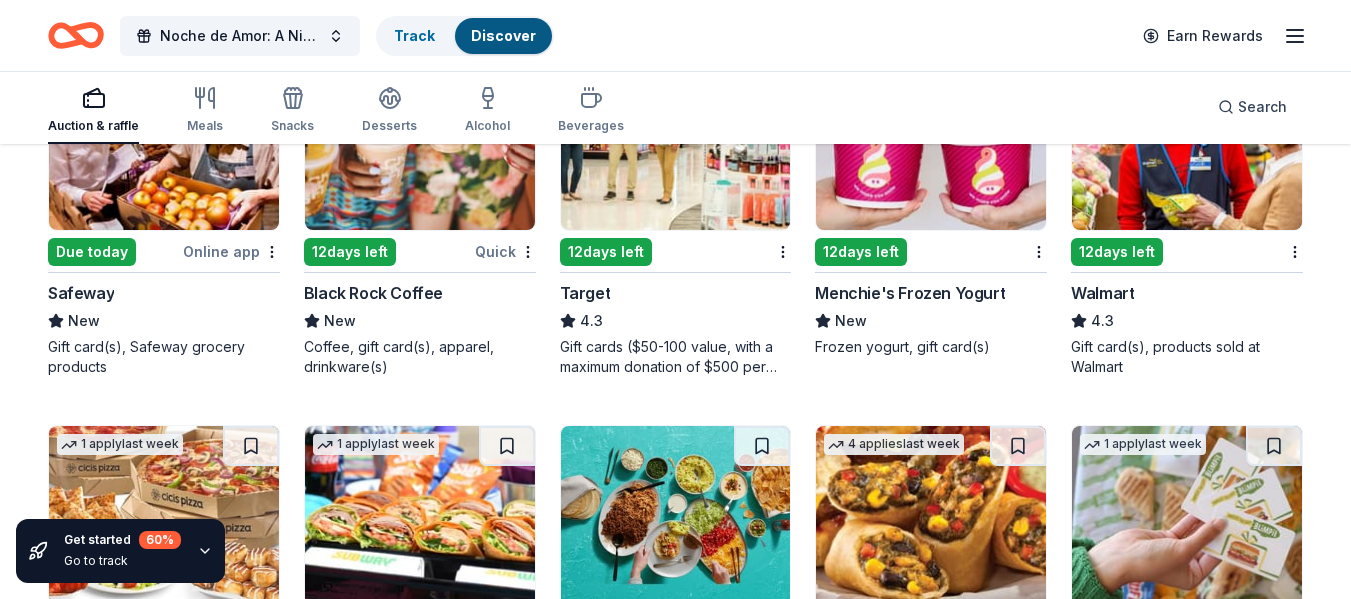 click on "Gift cards ($50-100 value, with a maximum donation of $500 per year)" at bounding box center [676, 357] 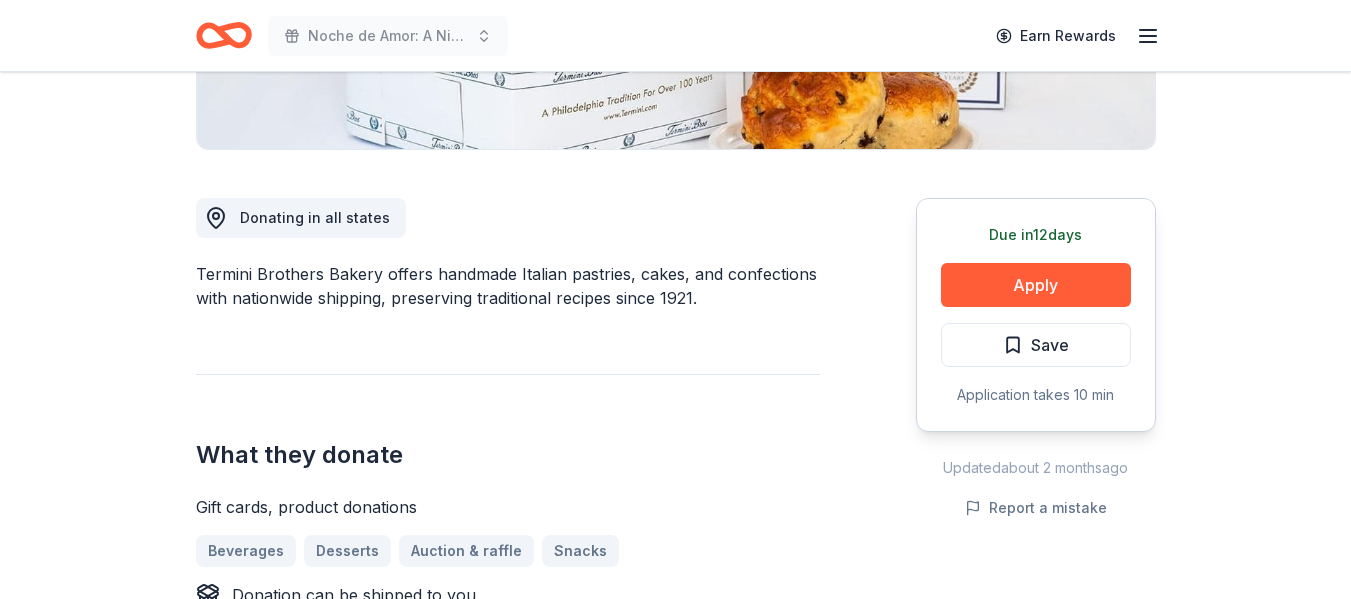 scroll, scrollTop: 467, scrollLeft: 0, axis: vertical 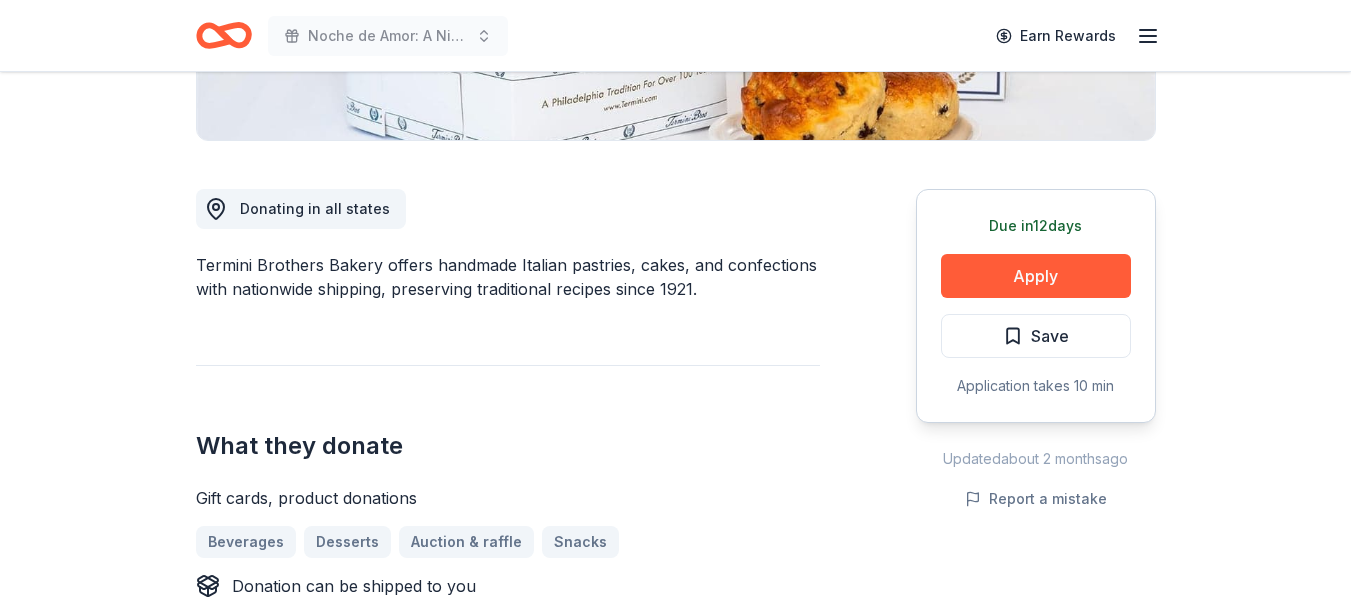 click on "Noche de Amor: A Night in Havana Earn Rewards Due in  12  days Share Termini Brothers Bakery New 13   applies  last week Share Donating in all [STATES] Termini Brothers Bakery offers handmade Italian pastries, cakes, and confections with nationwide shipping, preserving traditional recipes since 1921. What they donate Gift cards, product donations Beverages Desserts Auction & raffle Snacks Donation can be shipped to you Donation can be picked up Donation is small & easy to send to guests Who they donate to  Preferred 501(c)(3) required Upgrade to Pro to view approval rates and average donation values Due in  12  days Apply Save Application takes 10 min Updated  about 2 months  ago Report a mistake New Be the first to review this company! Leave a review Similar donors 5   applies  last week 12  days left Target 4.3 Gift cards ($50-100 value, with a maximum donation of $500 per year) Local 28 days left Online app Lucky Lab Coffee Co. New Food, gift card(s) Local 12  days left Online app Cafe Latte New Gift card 12" at bounding box center [675, -168] 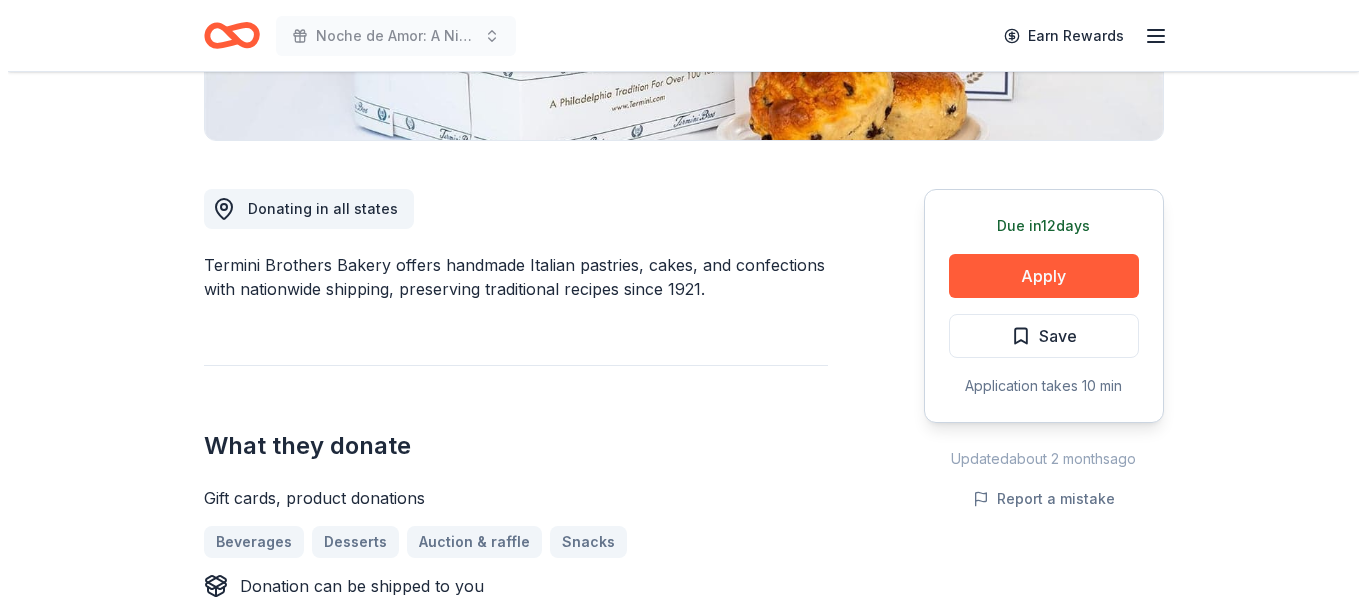scroll, scrollTop: 415, scrollLeft: 0, axis: vertical 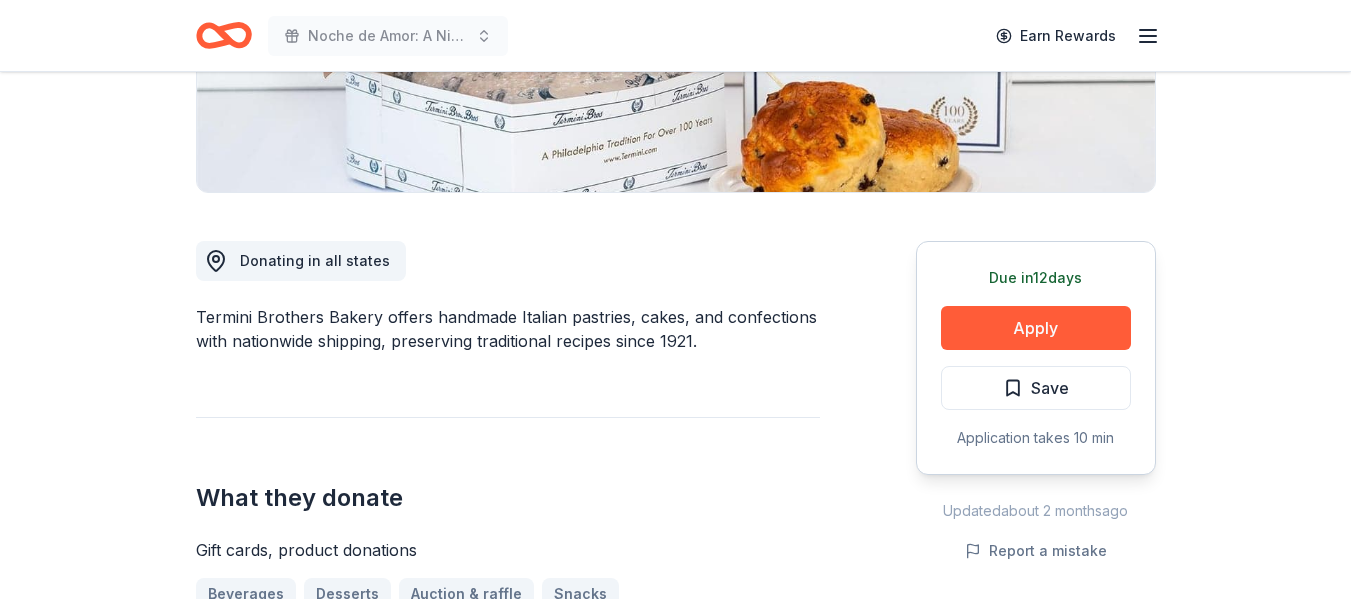 click on "Due in  12  days Apply Save Application takes 10 min" at bounding box center [1036, 358] 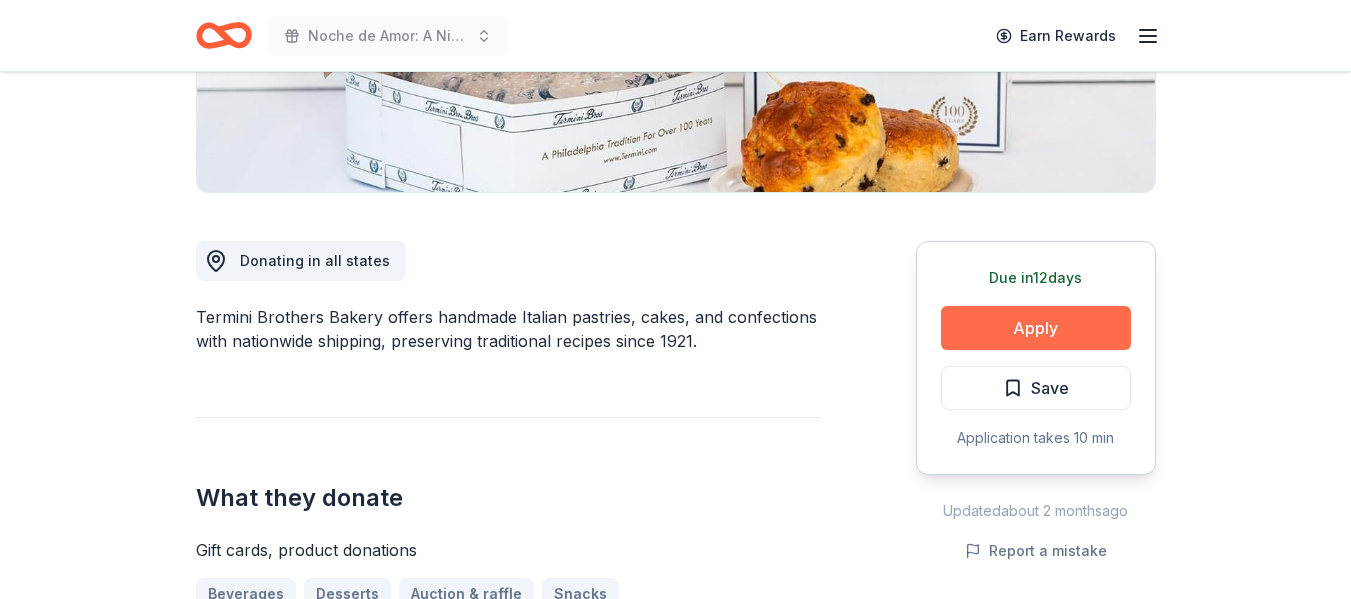 click on "Apply" at bounding box center (1036, 328) 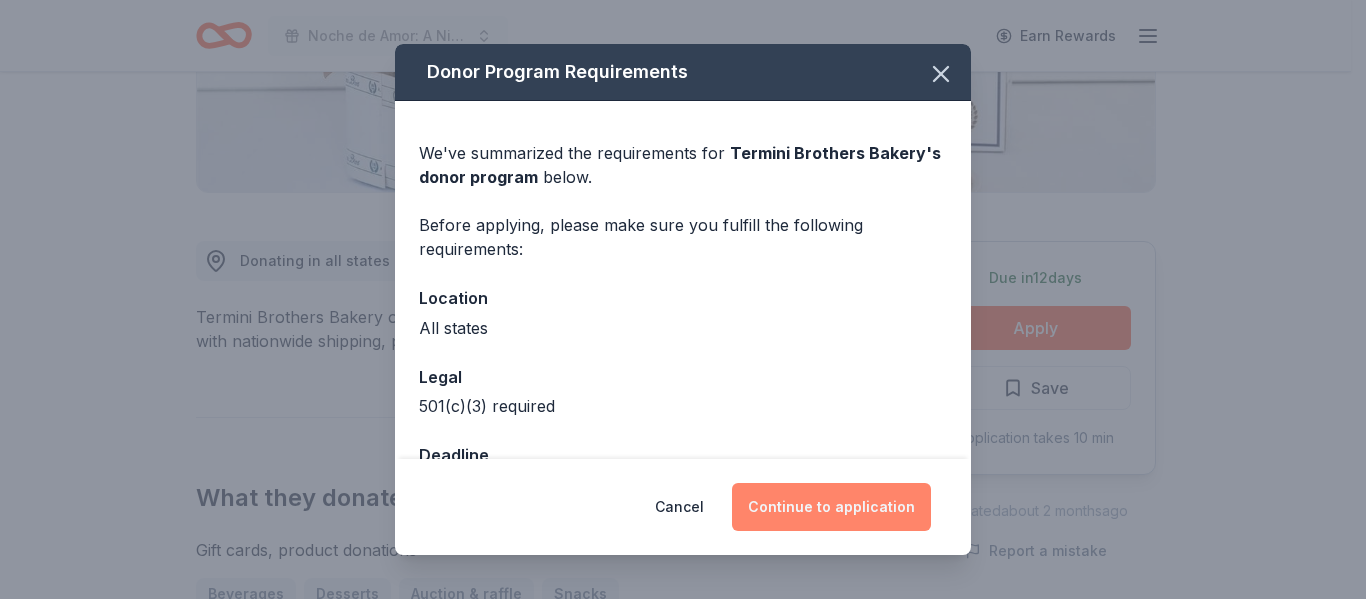 click on "Continue to application" at bounding box center [831, 507] 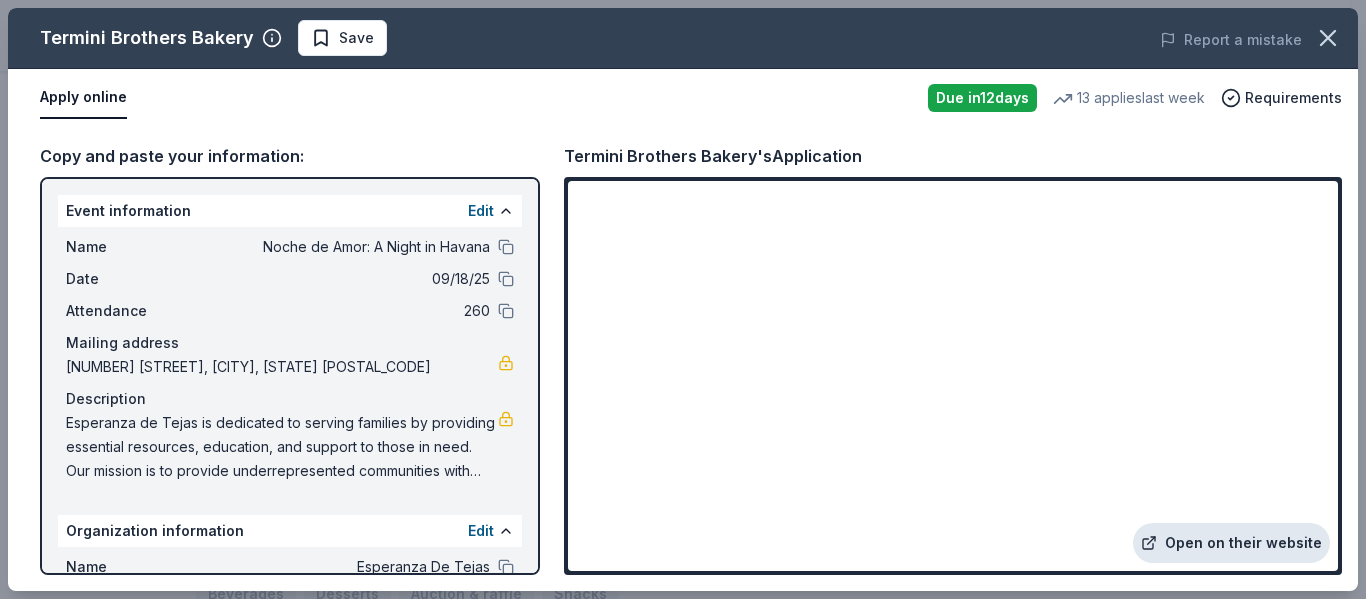 click on "Open on their website" at bounding box center (1231, 543) 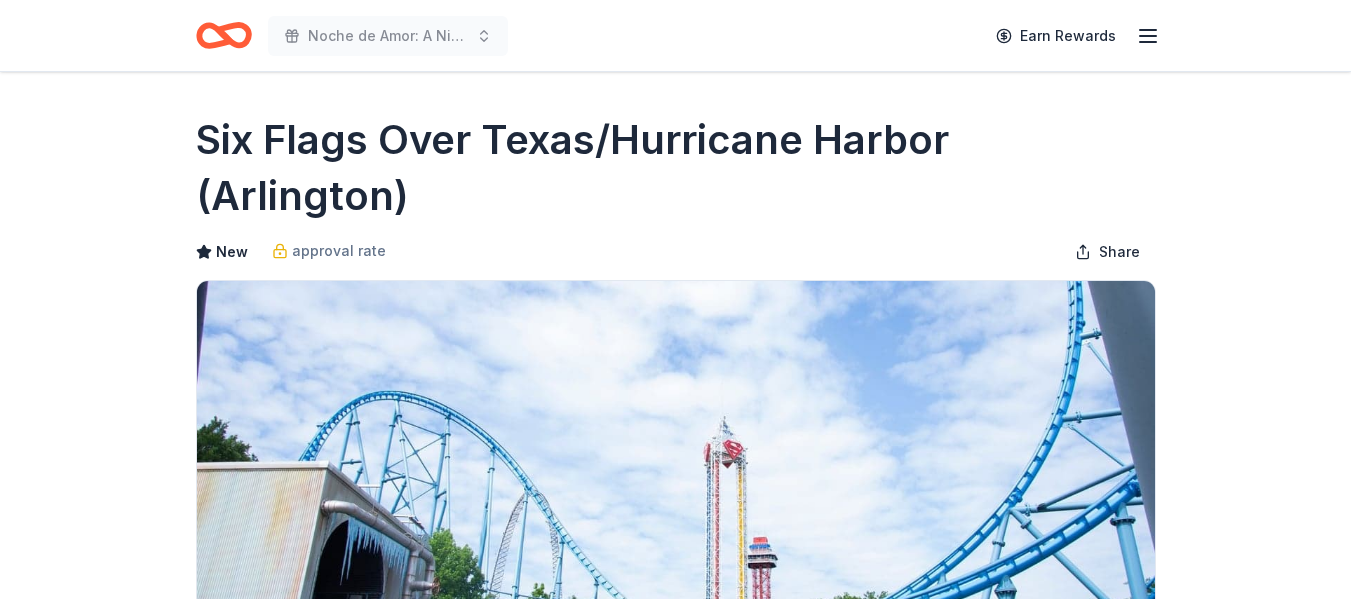 scroll, scrollTop: 0, scrollLeft: 0, axis: both 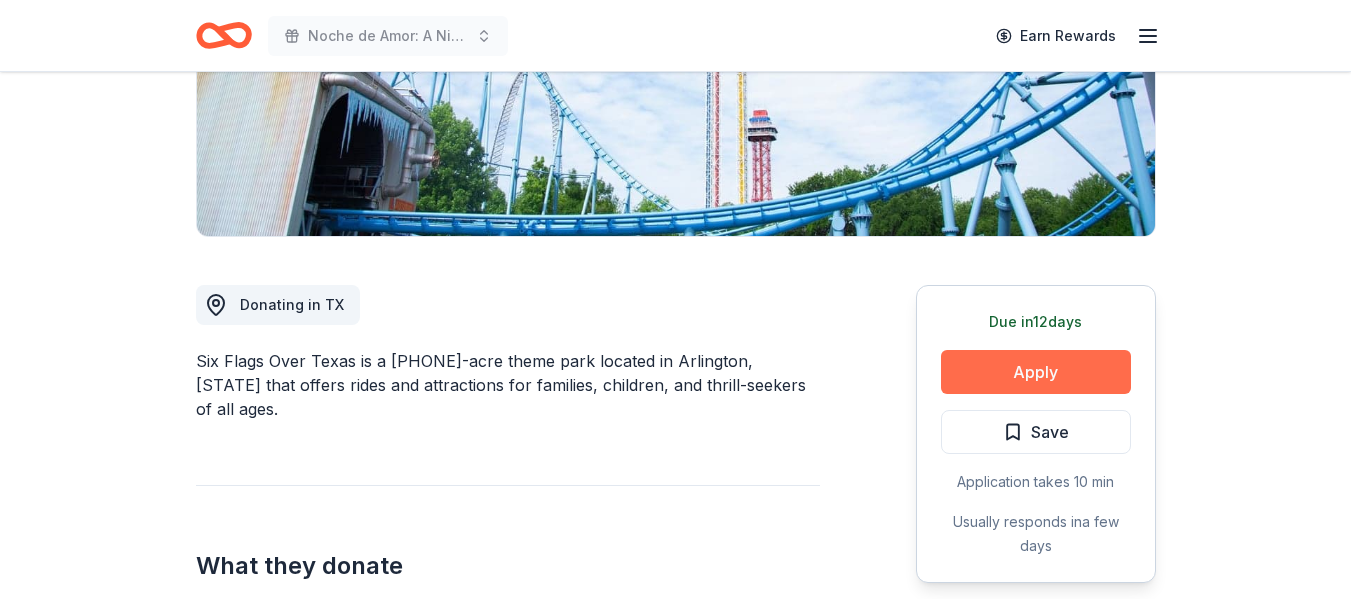 click on "Apply" at bounding box center [1036, 372] 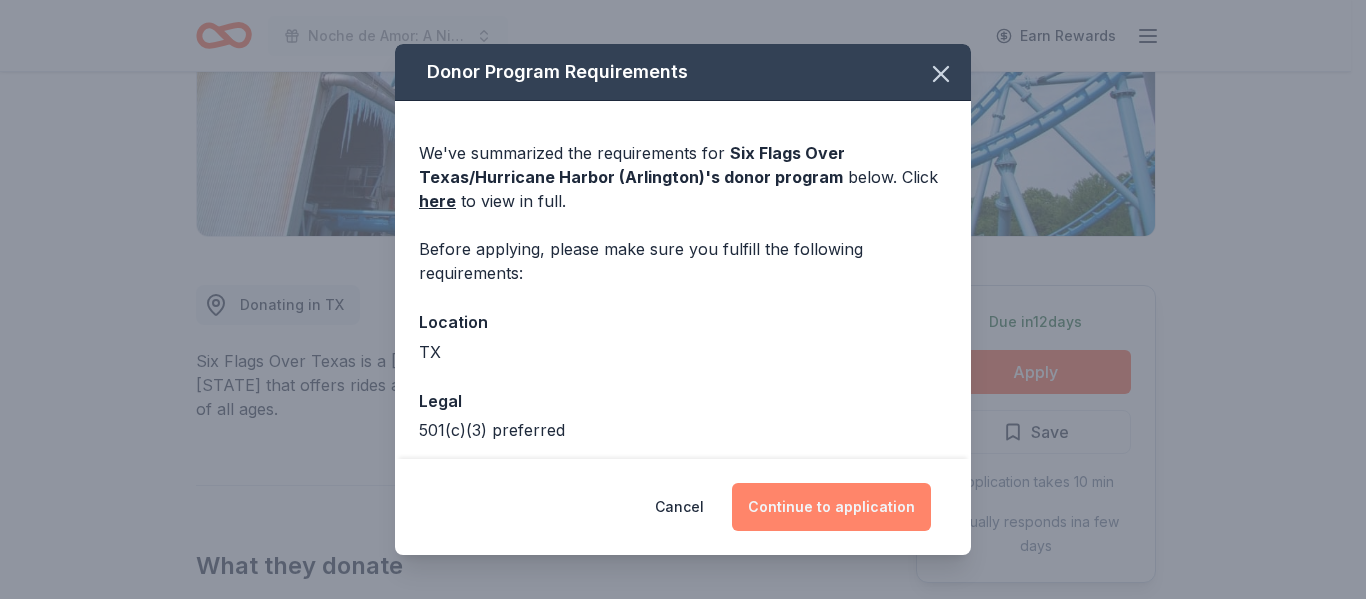 click on "Continue to application" at bounding box center (831, 507) 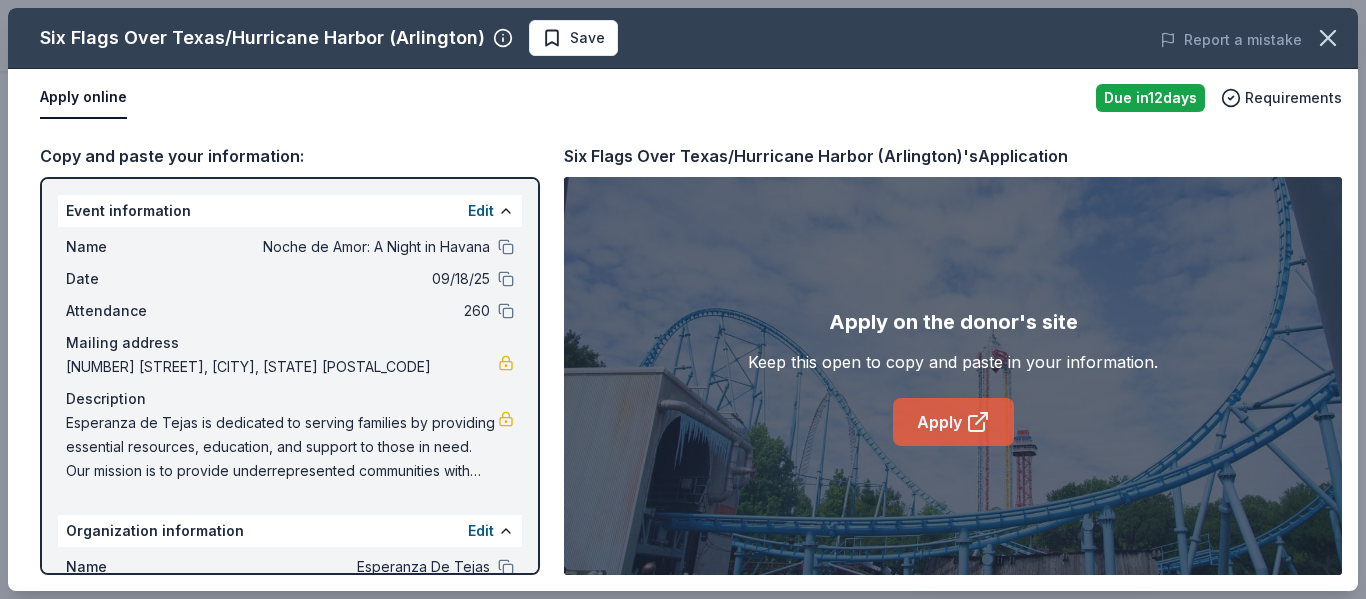 click on "Apply" at bounding box center (953, 422) 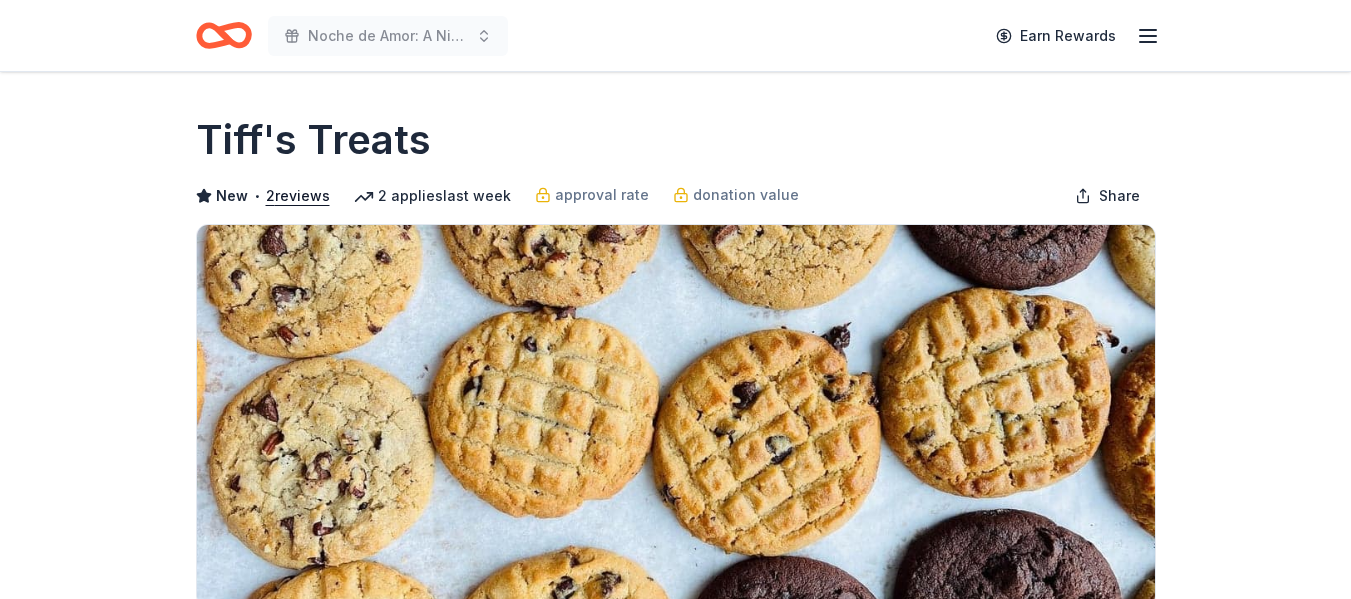 scroll, scrollTop: 0, scrollLeft: 0, axis: both 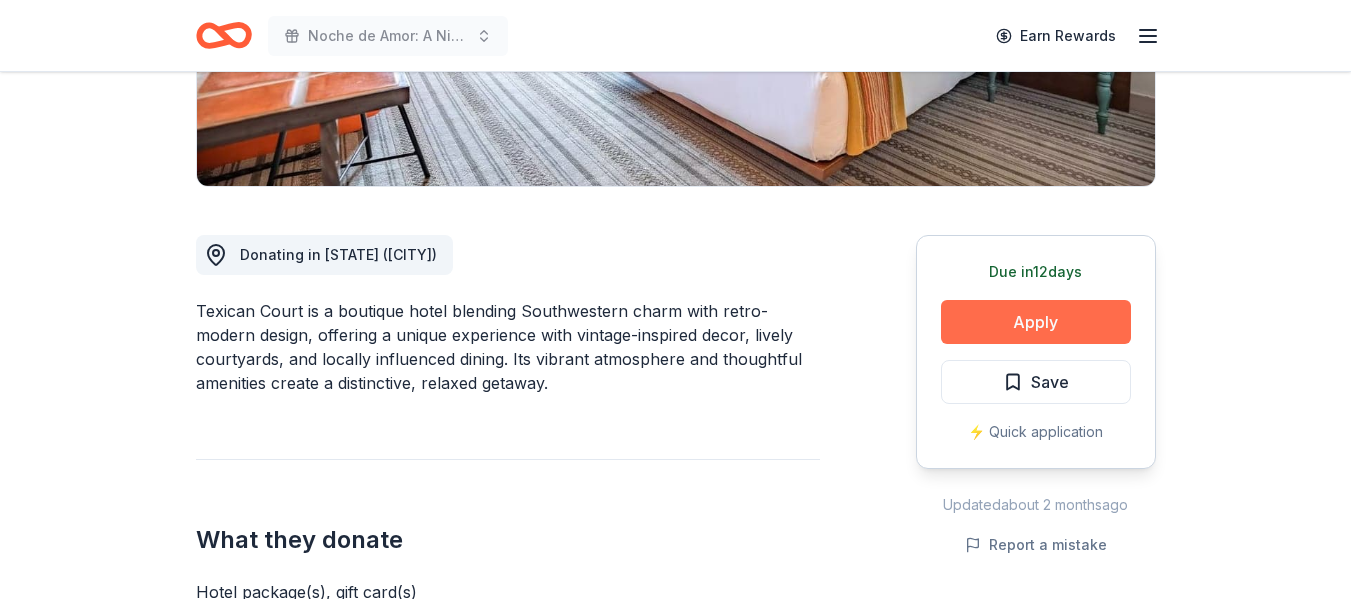 click on "Apply" at bounding box center (1036, 322) 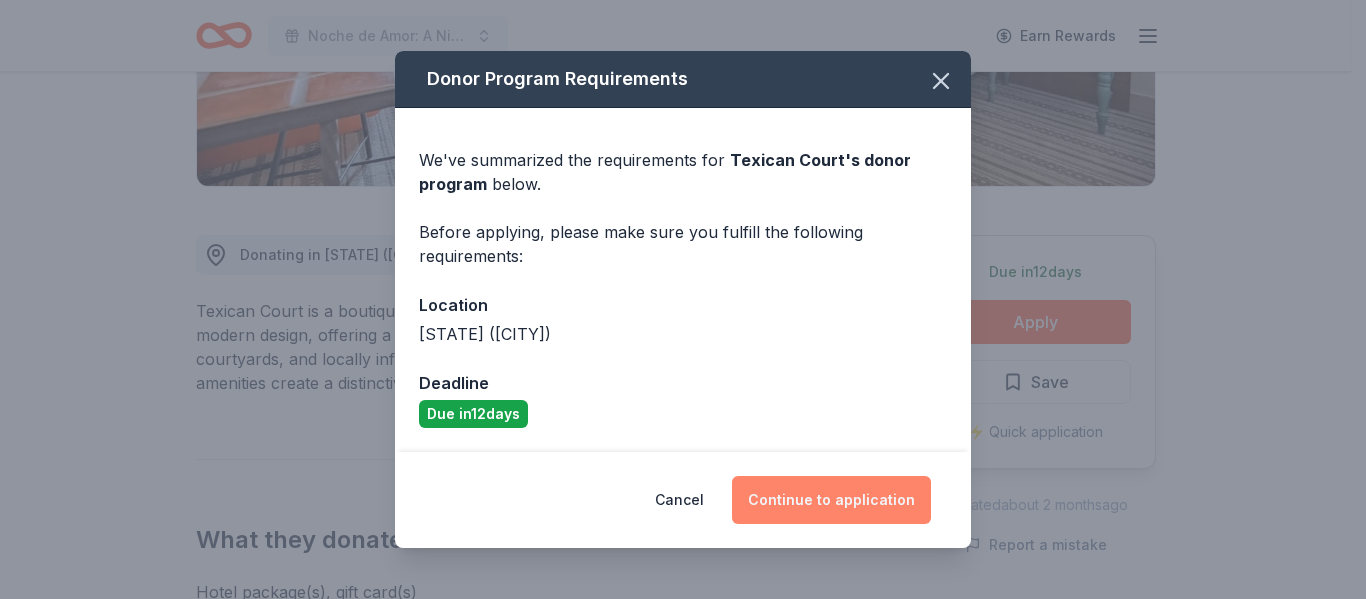 click on "Continue to application" at bounding box center [831, 500] 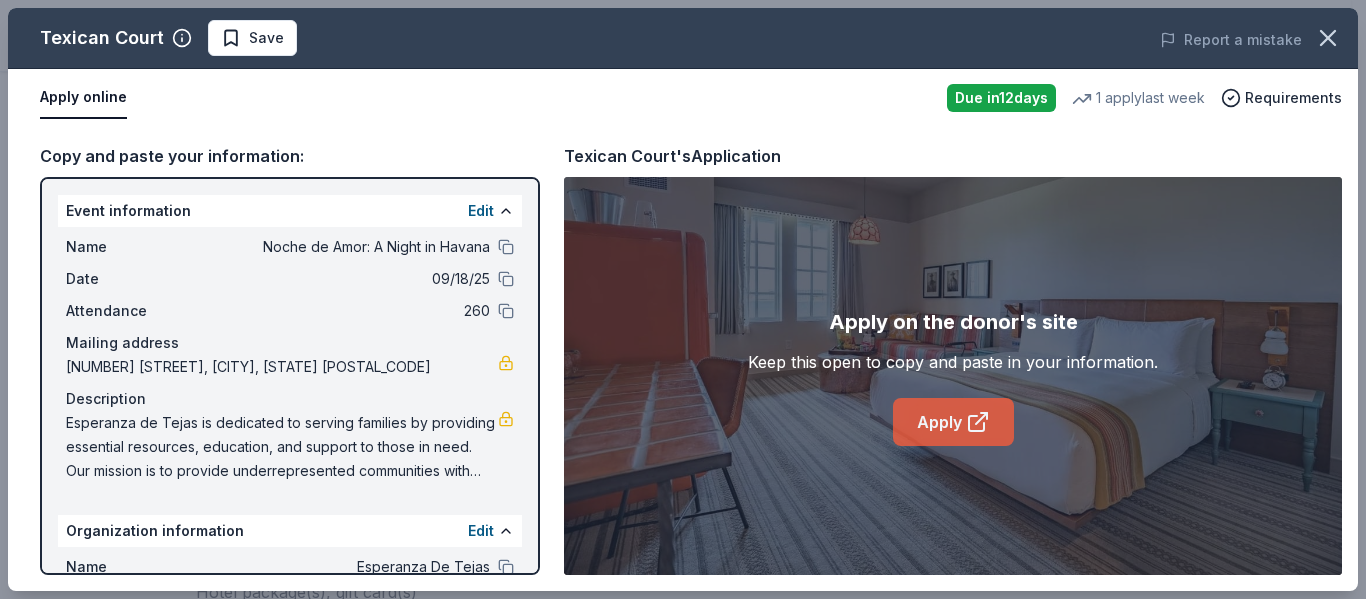 click on "Apply" at bounding box center (953, 422) 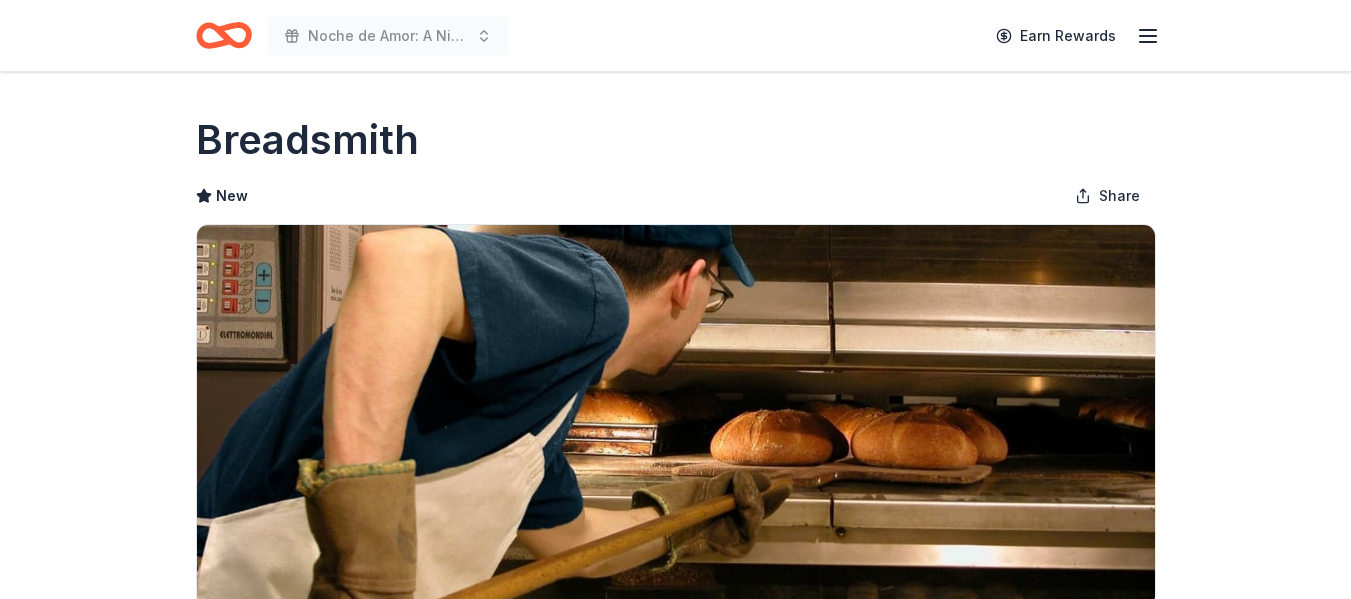scroll, scrollTop: 0, scrollLeft: 0, axis: both 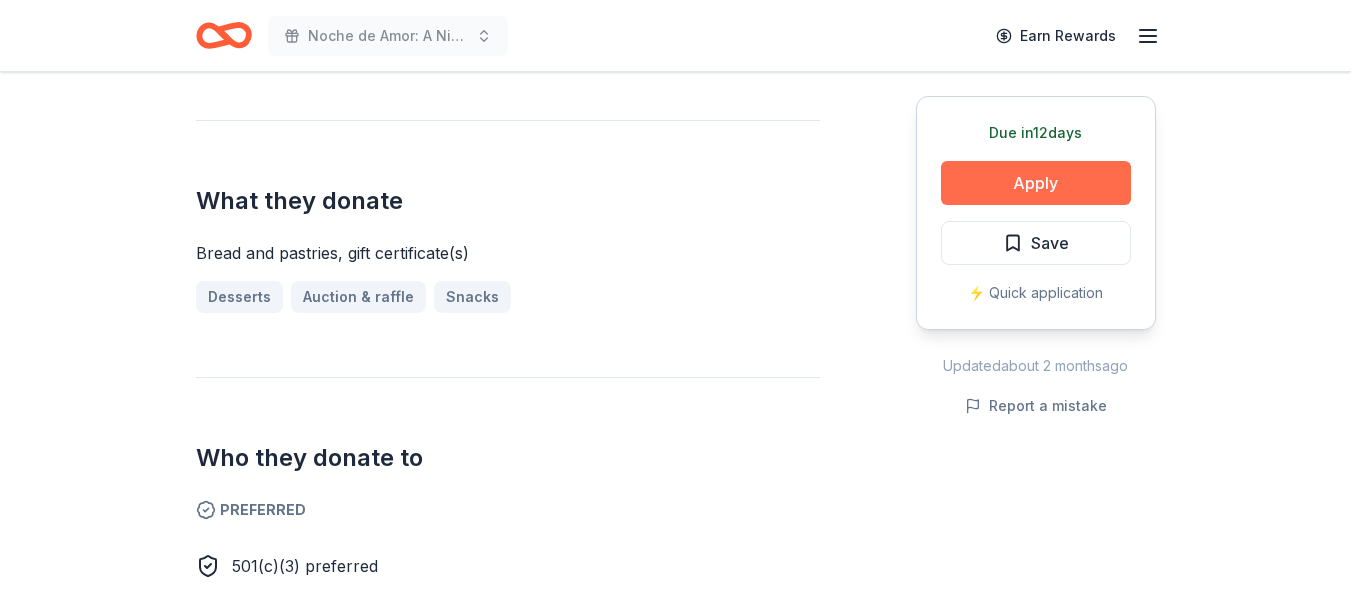 click on "Apply" at bounding box center [1036, 183] 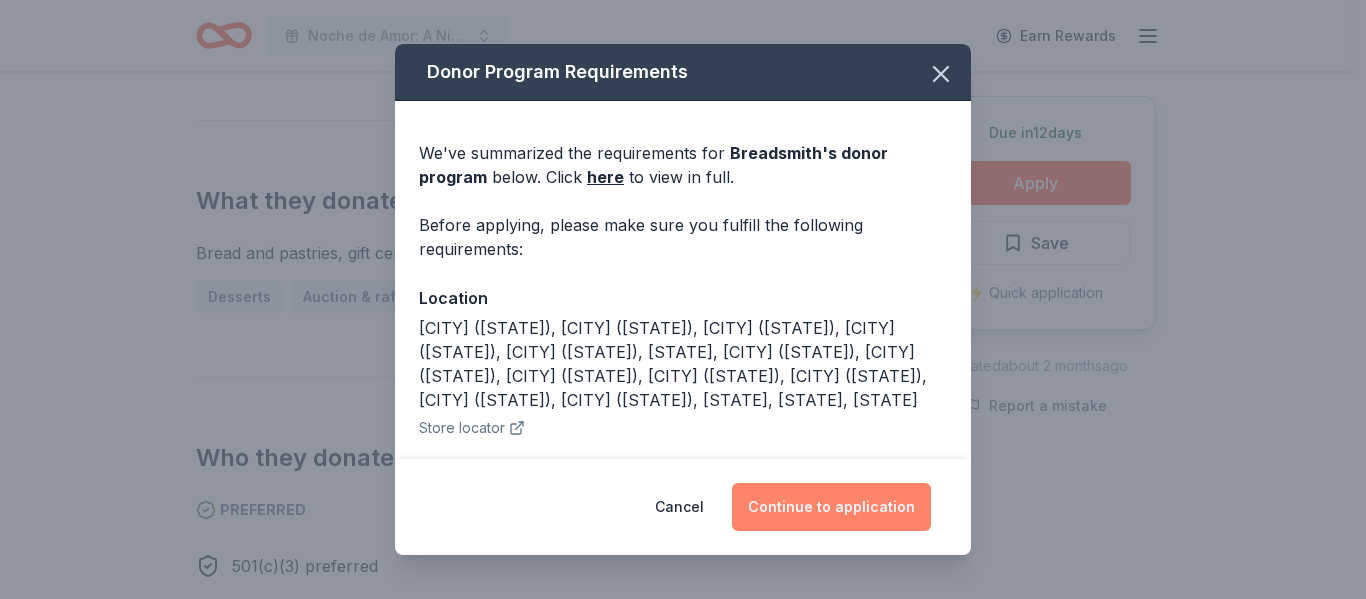 click on "Continue to application" at bounding box center (831, 507) 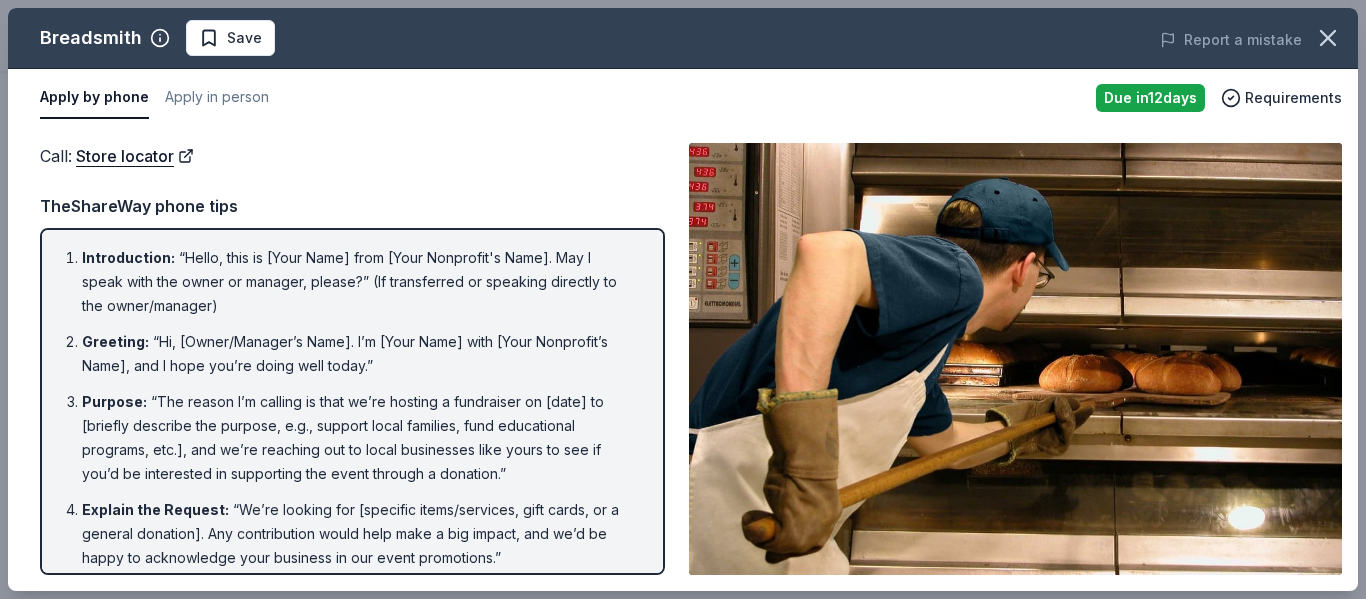 click at bounding box center (1015, 359) 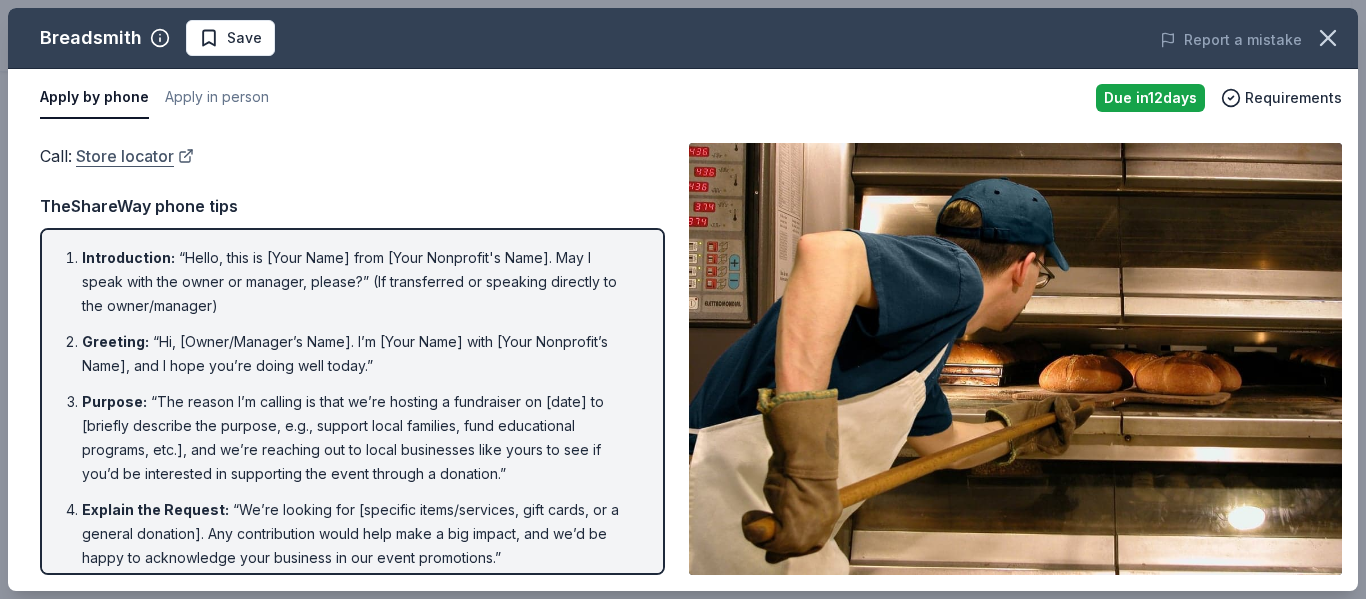 click on "Store locator" at bounding box center [135, 156] 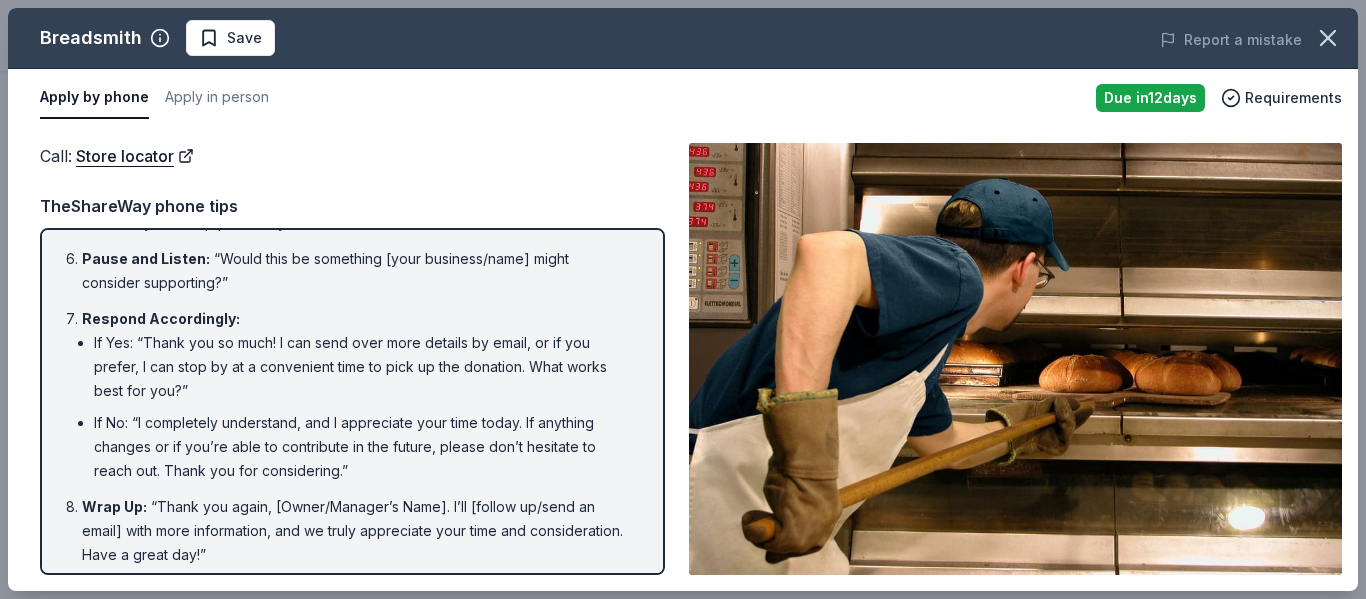 scroll, scrollTop: 429, scrollLeft: 0, axis: vertical 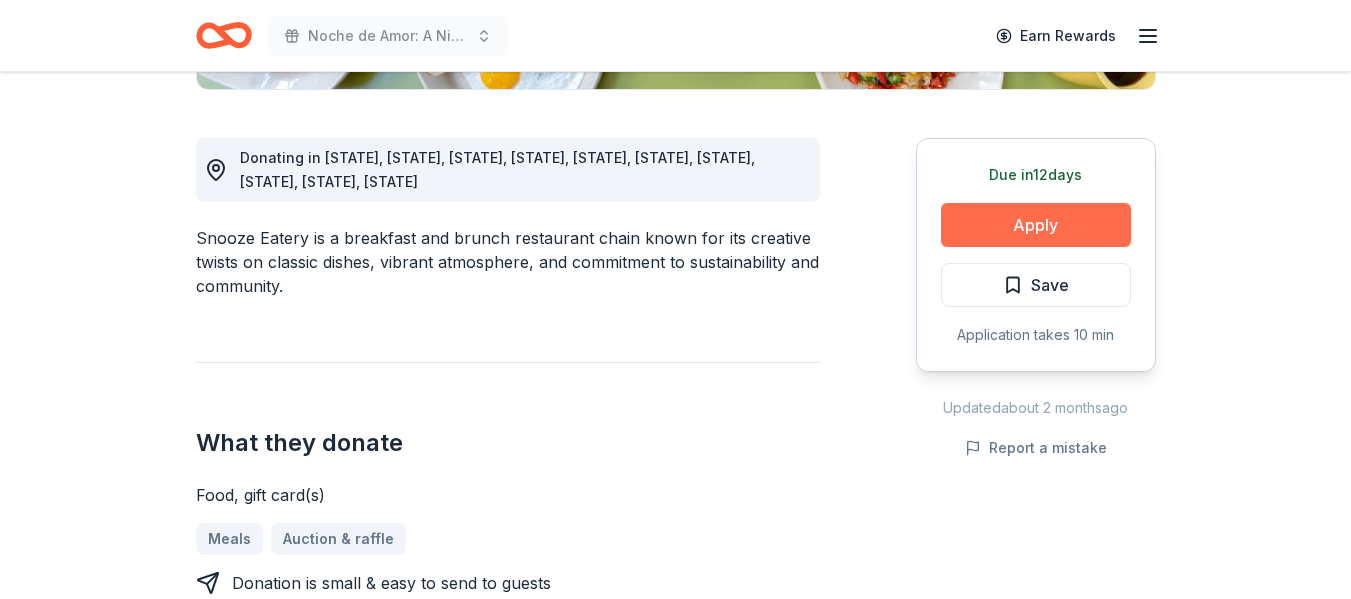 click on "Apply" at bounding box center [1036, 225] 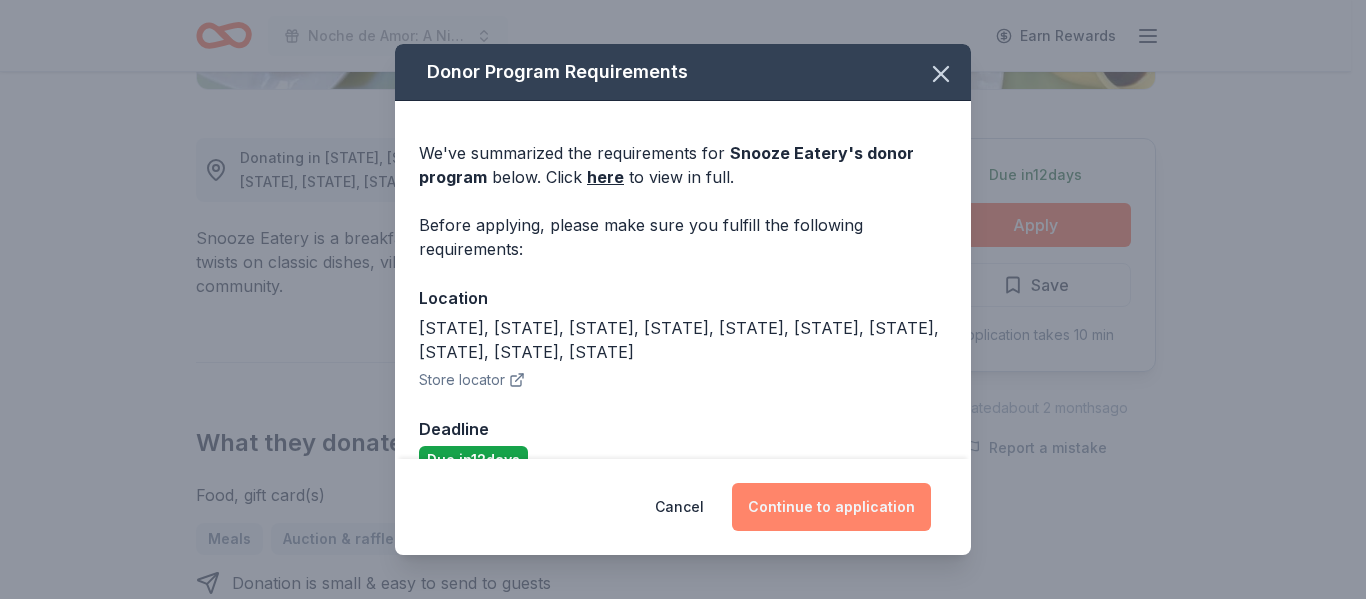click on "Continue to application" at bounding box center (831, 507) 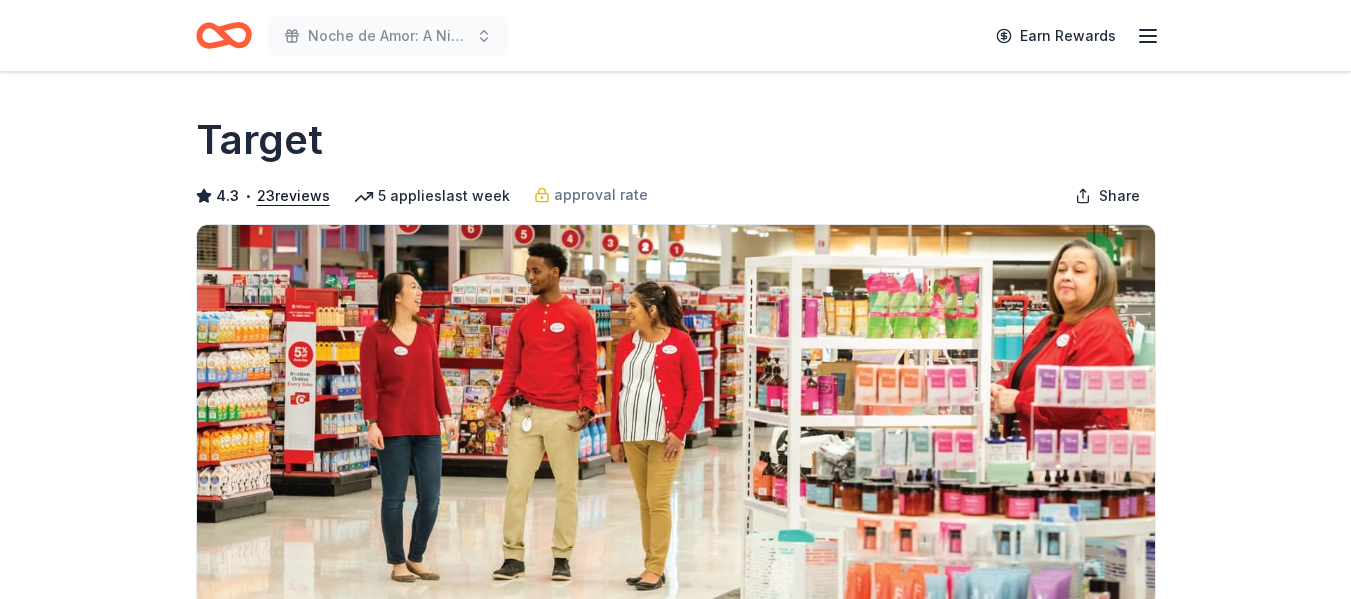 scroll, scrollTop: 0, scrollLeft: 0, axis: both 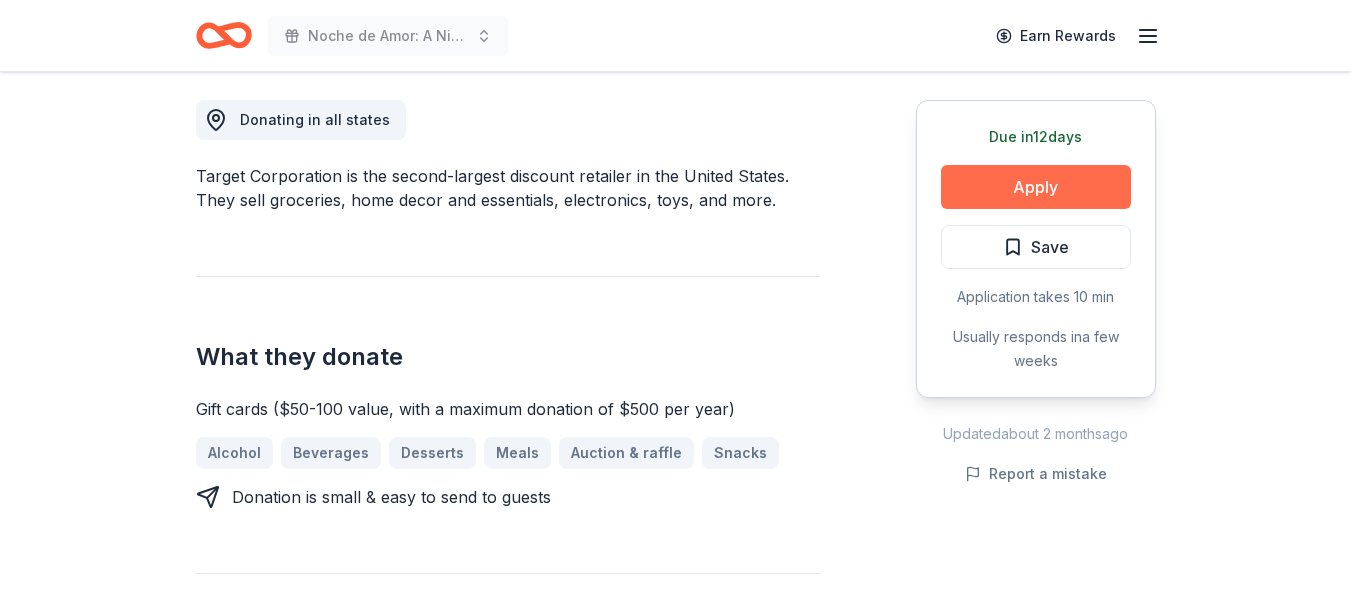 click on "Apply" at bounding box center (1036, 187) 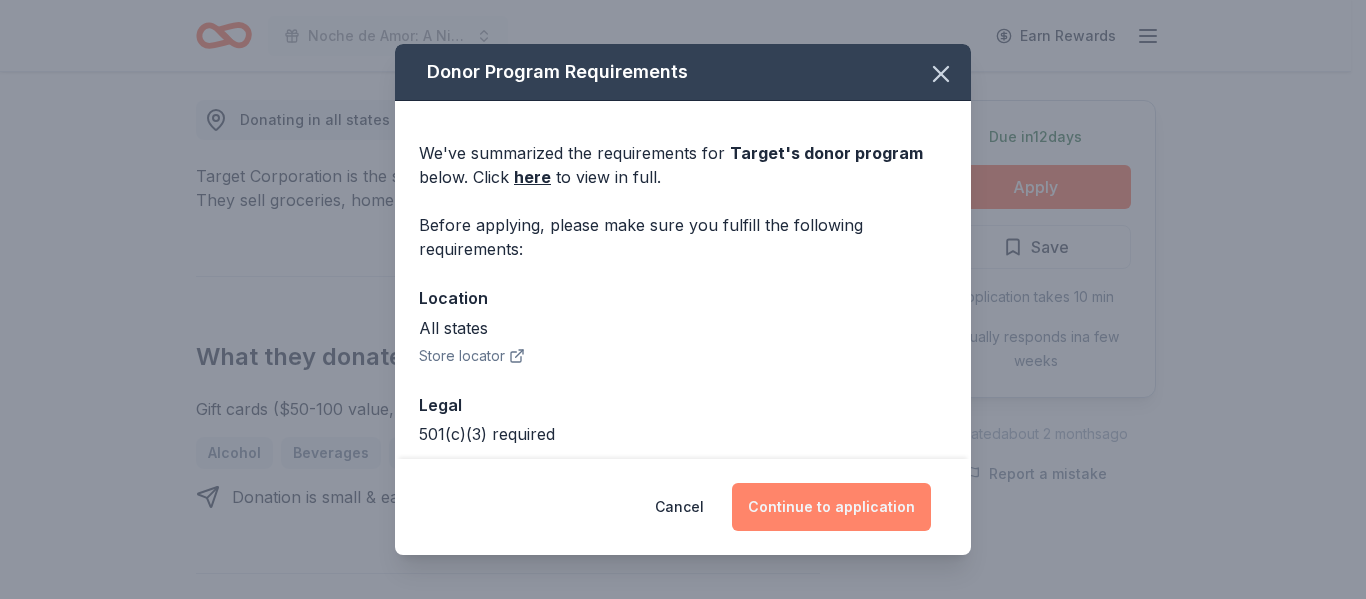 click on "Continue to application" at bounding box center (831, 507) 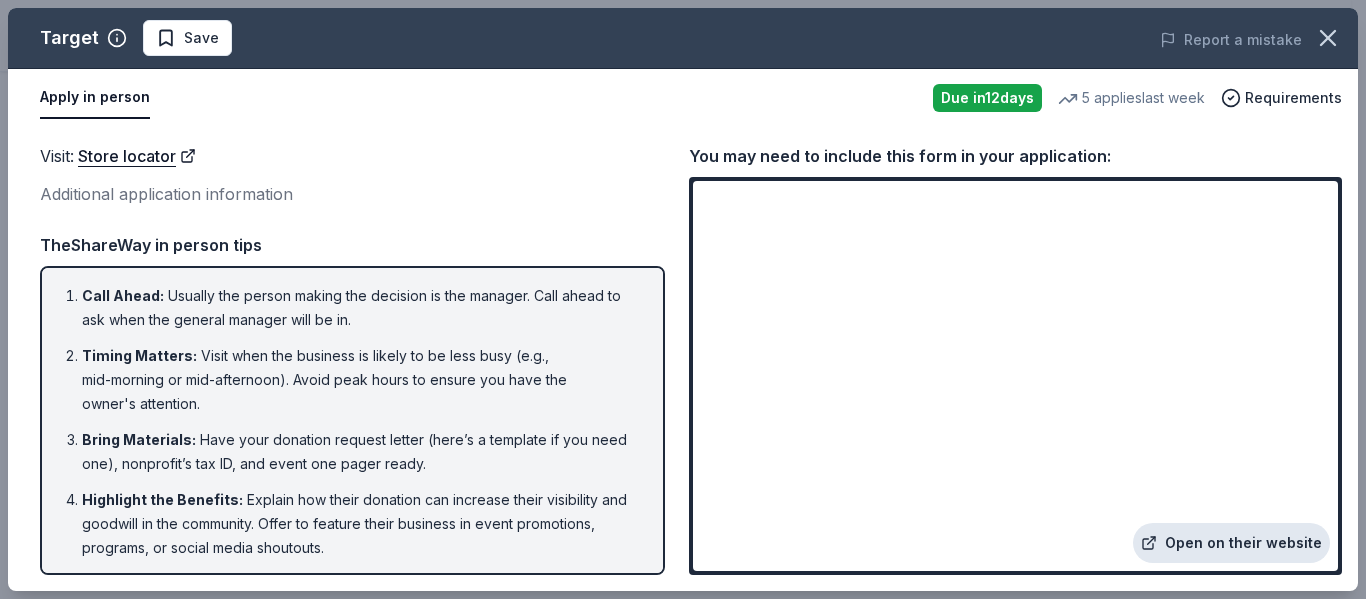 click on "Open on their website" at bounding box center [1231, 543] 